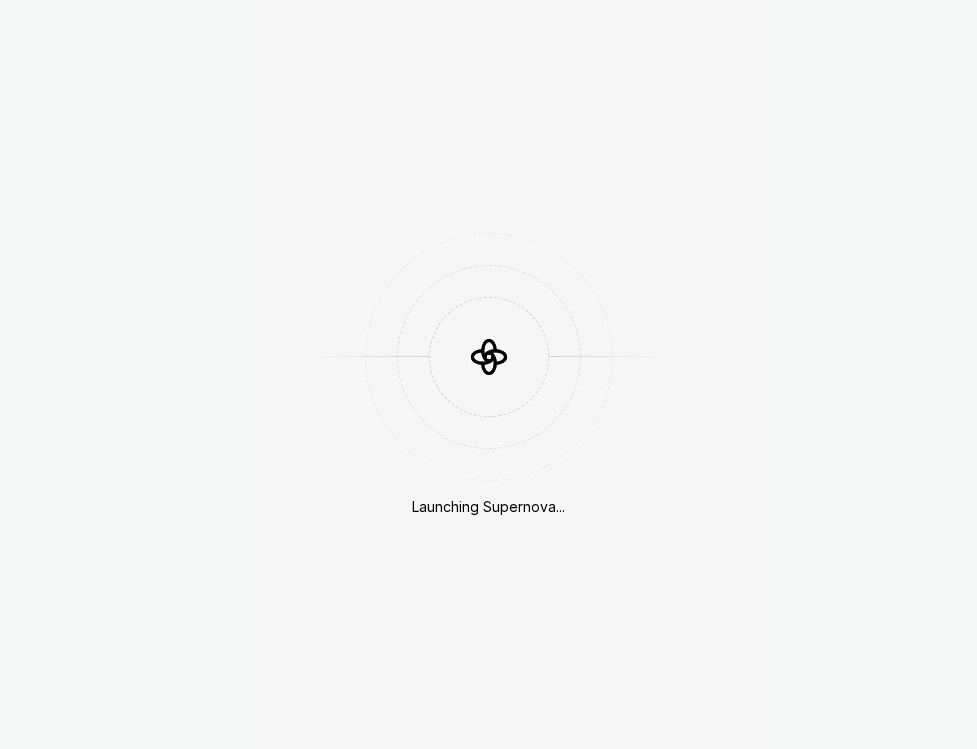 scroll, scrollTop: 0, scrollLeft: 0, axis: both 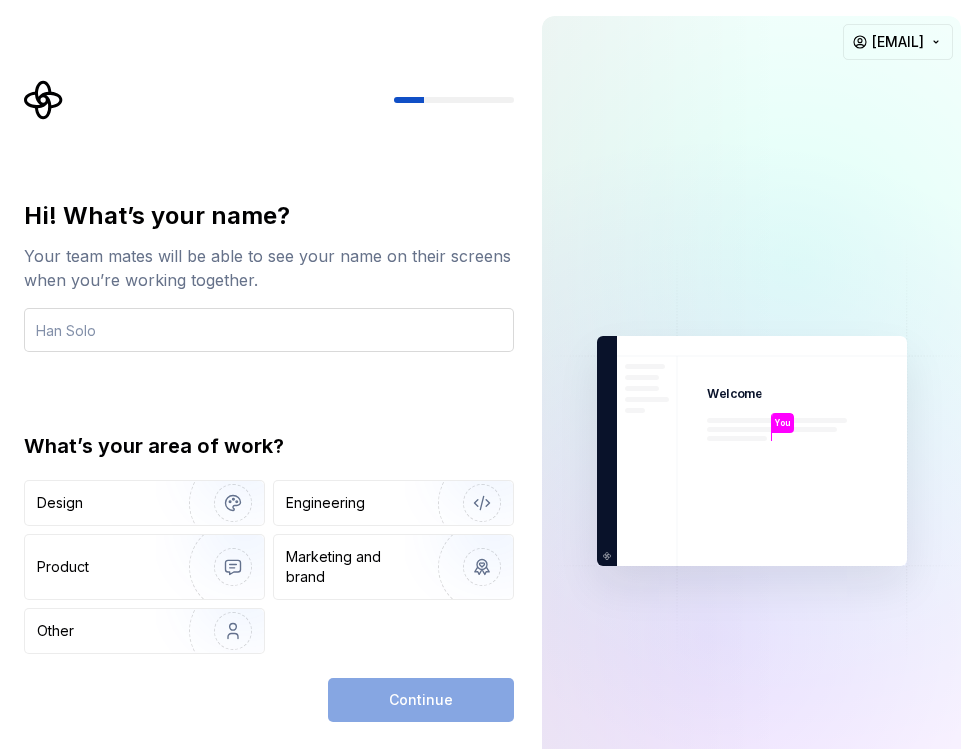 click at bounding box center [269, 330] 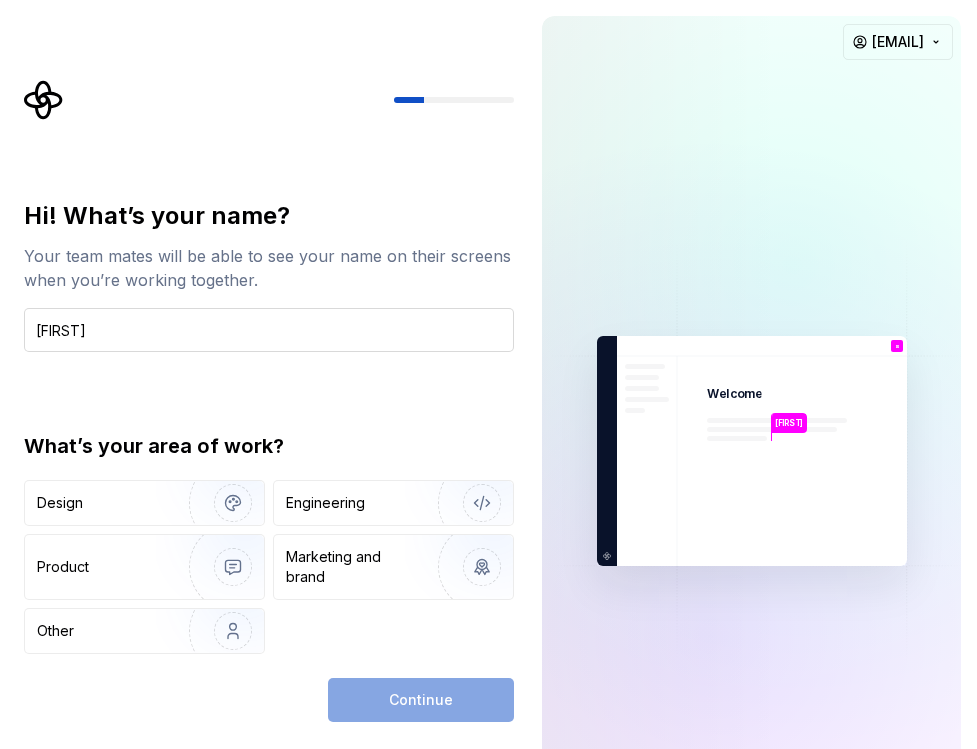 type on "[FIRST]" 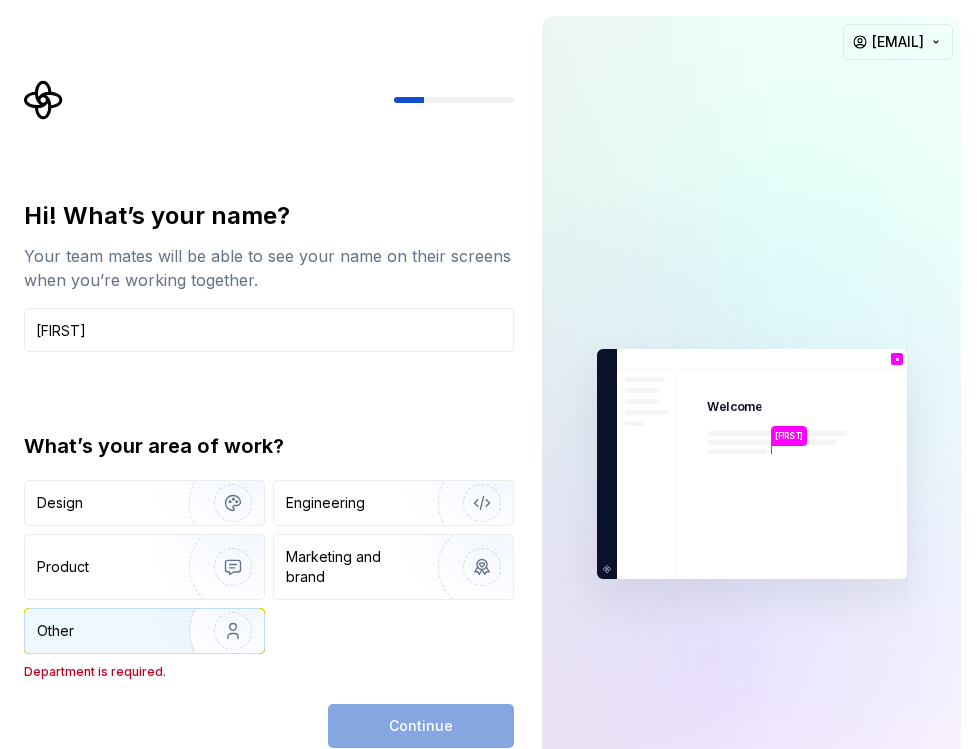 click at bounding box center (220, 631) 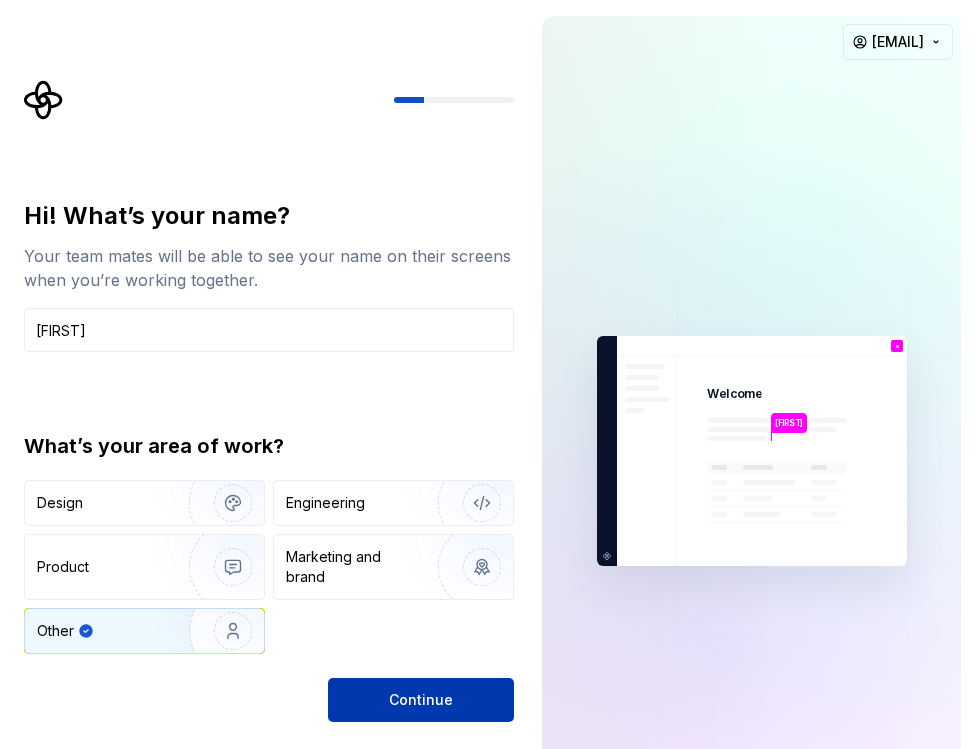 click on "Continue" at bounding box center (421, 700) 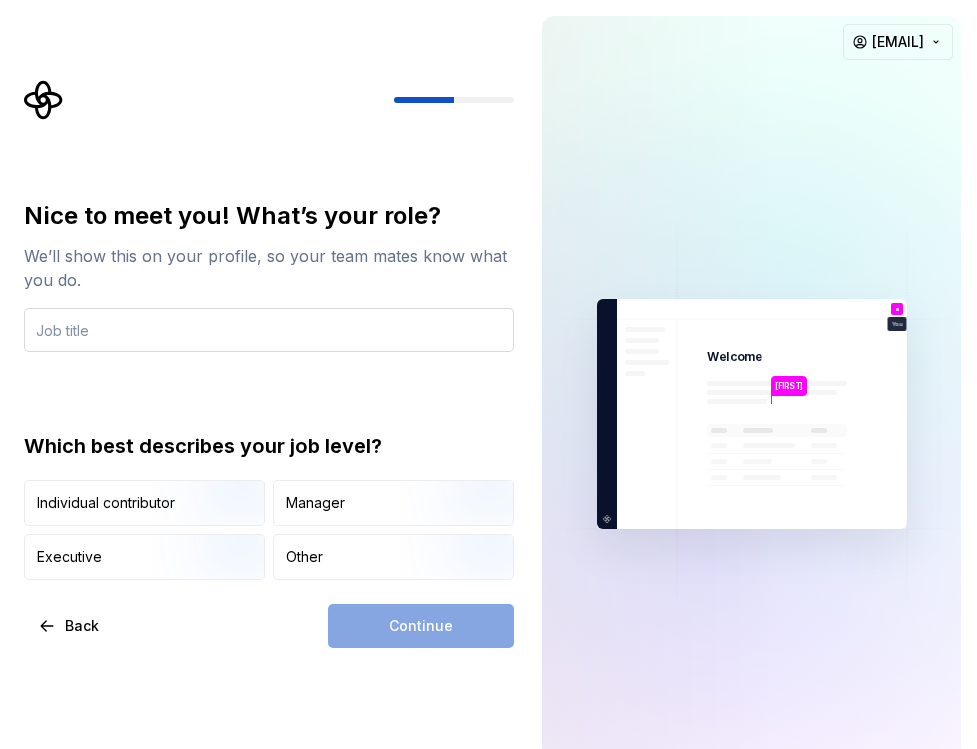 click at bounding box center (269, 330) 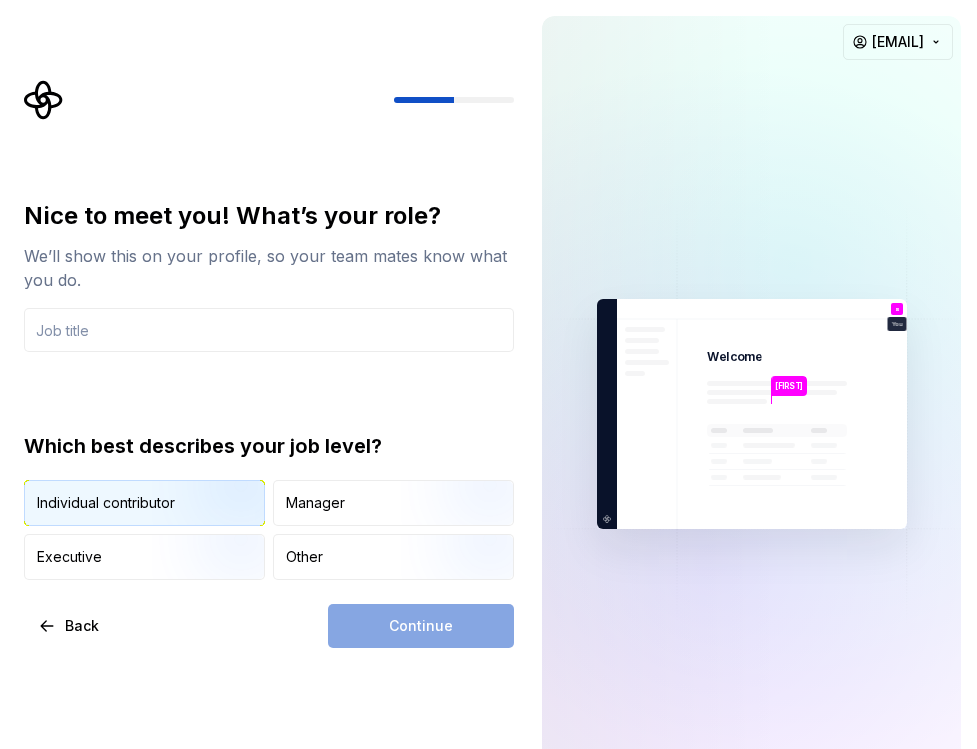 click at bounding box center (216, 528) 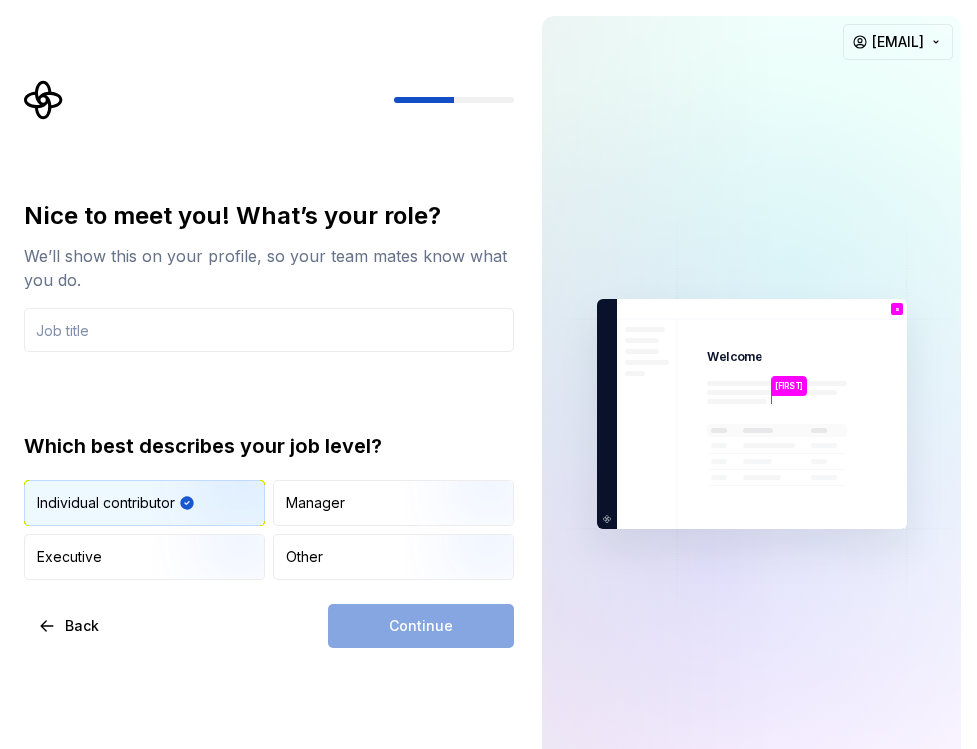 click on "Continue" at bounding box center (421, 626) 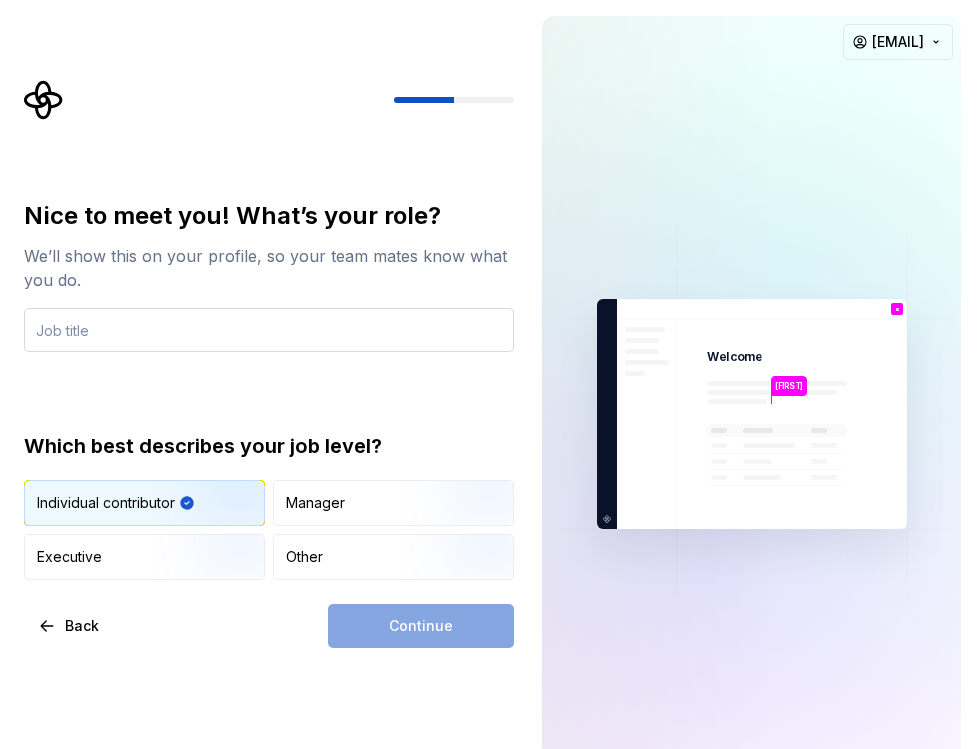 click at bounding box center (269, 330) 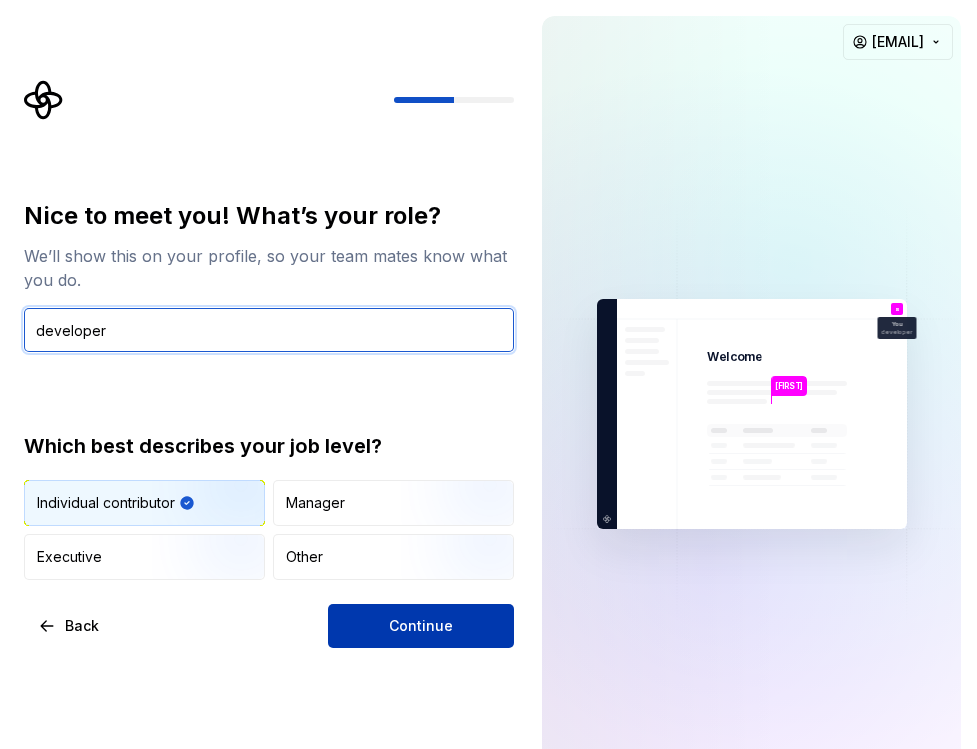 type on "developer" 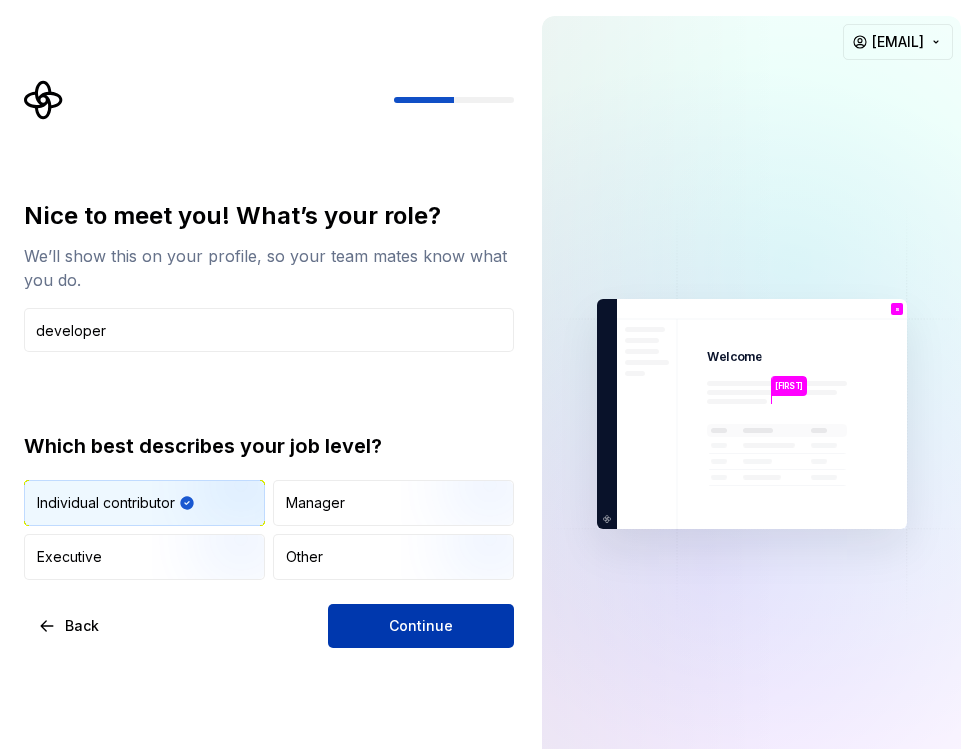 click on "Continue" at bounding box center [421, 626] 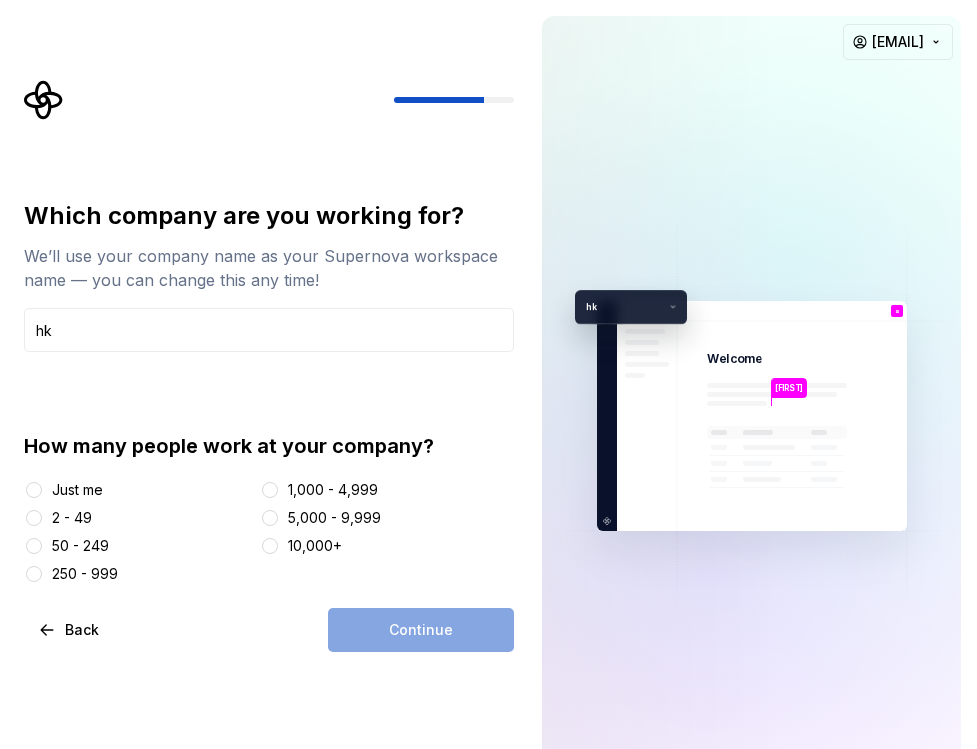 type on "hk" 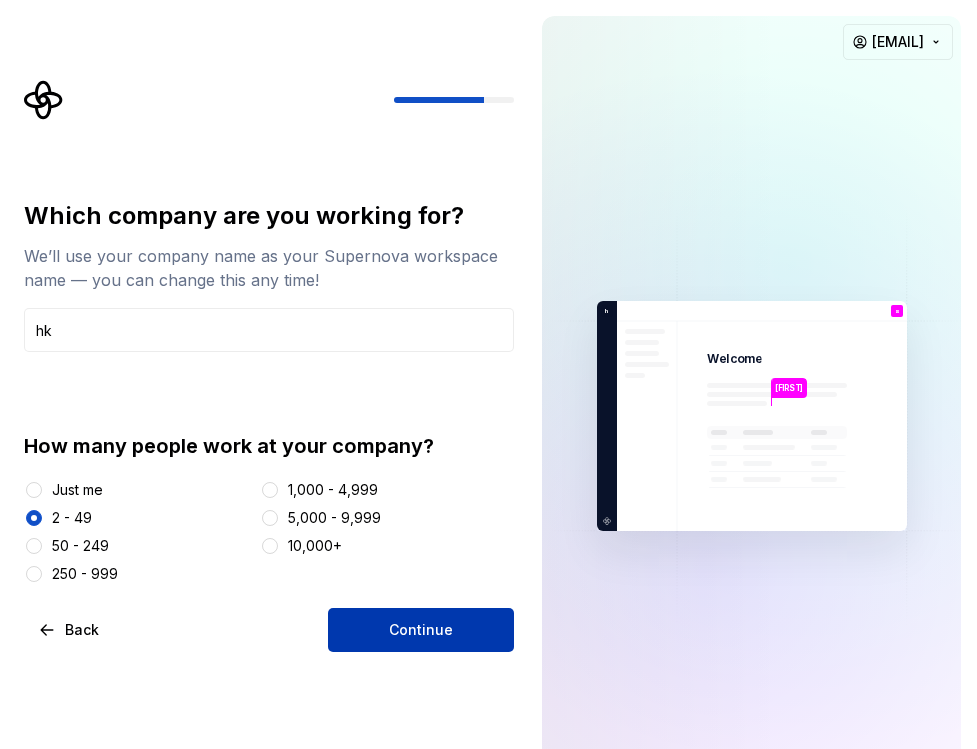 click on "Continue" at bounding box center [421, 630] 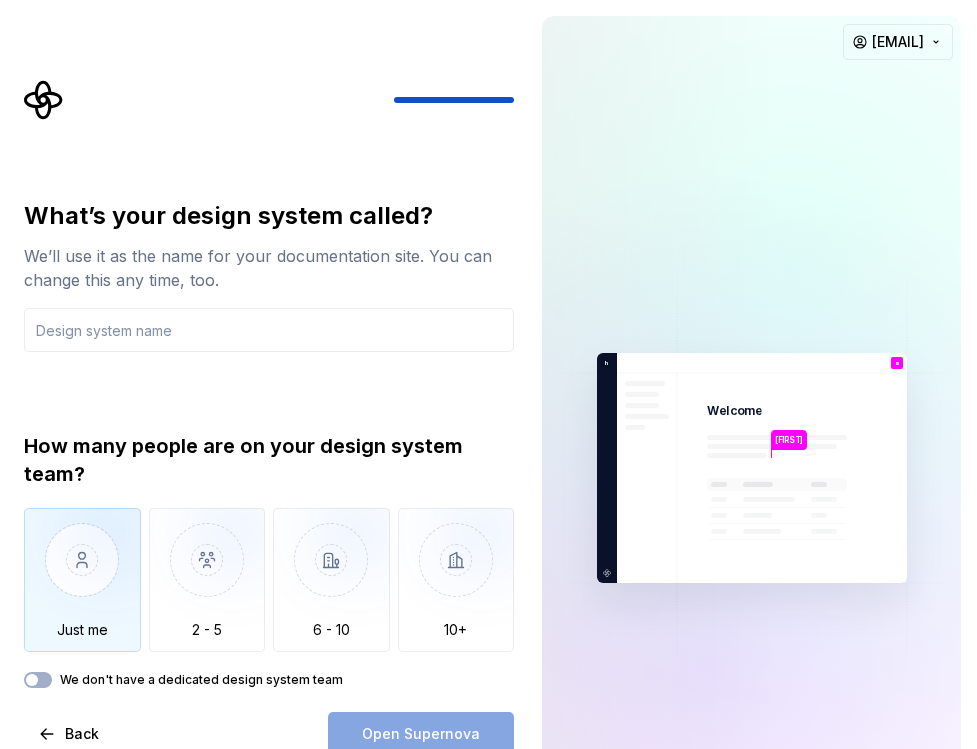 click at bounding box center [82, 575] 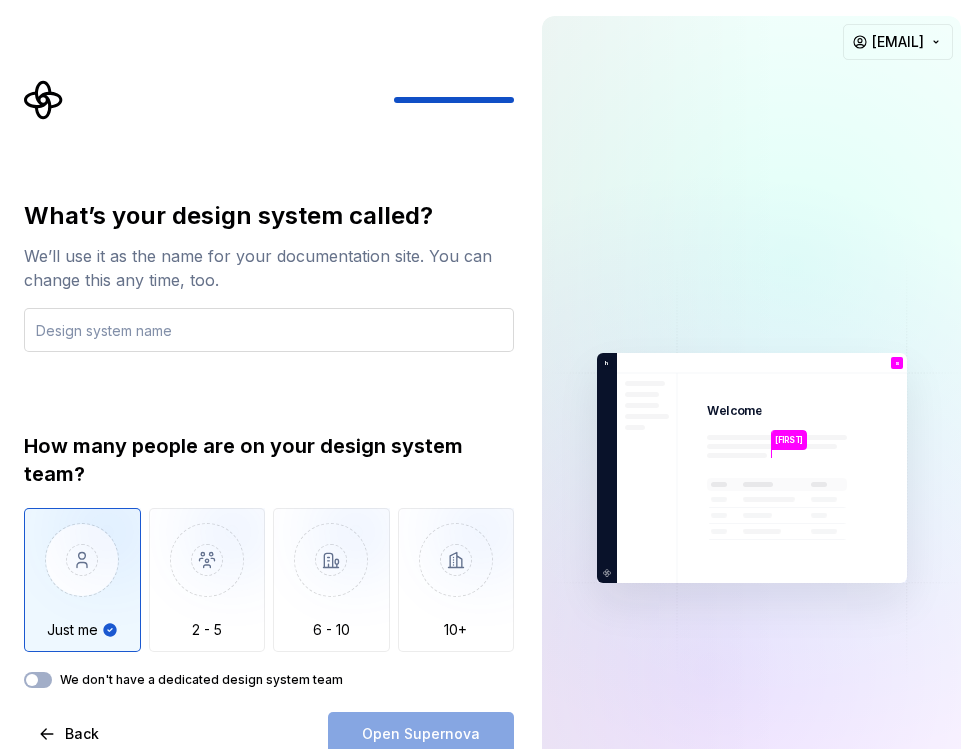 click at bounding box center (269, 330) 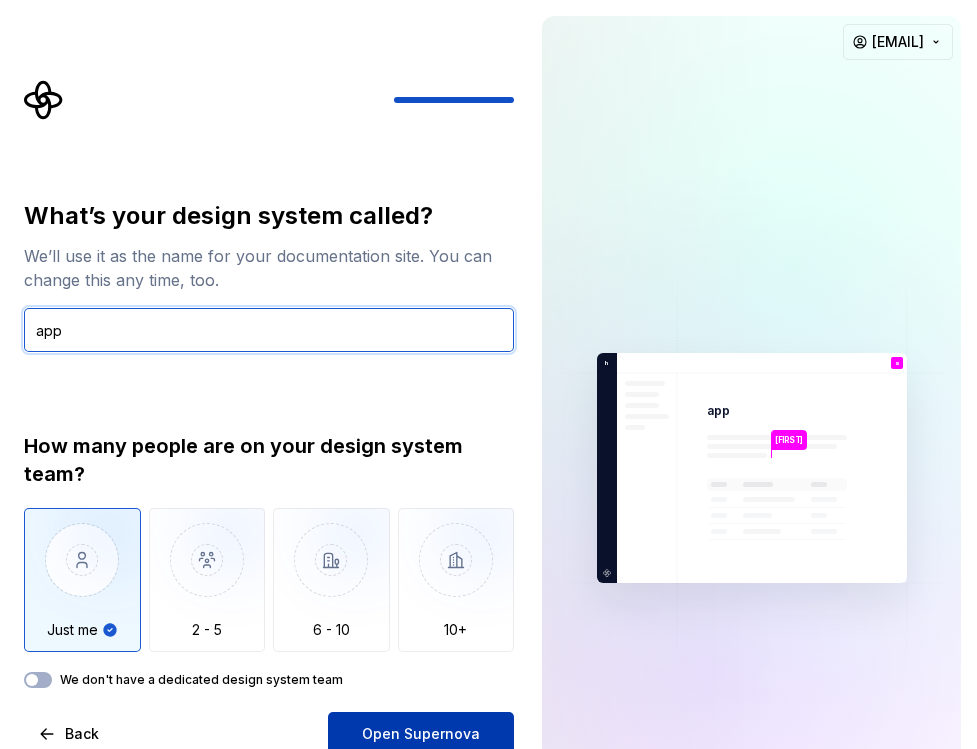 type on "app" 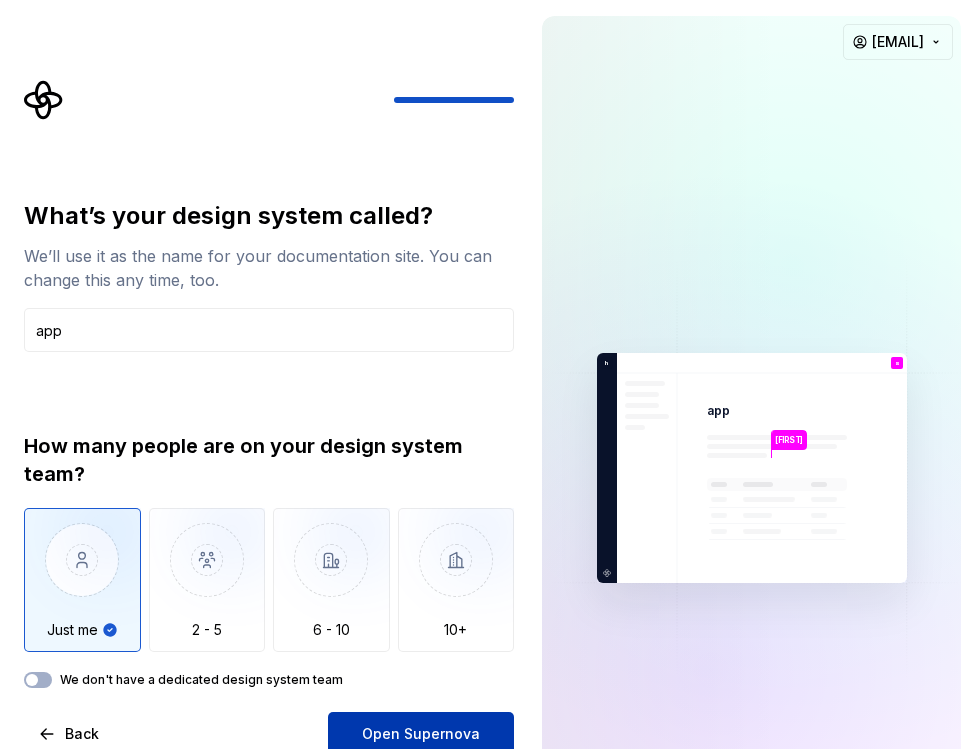 click on "Open Supernova" at bounding box center (421, 734) 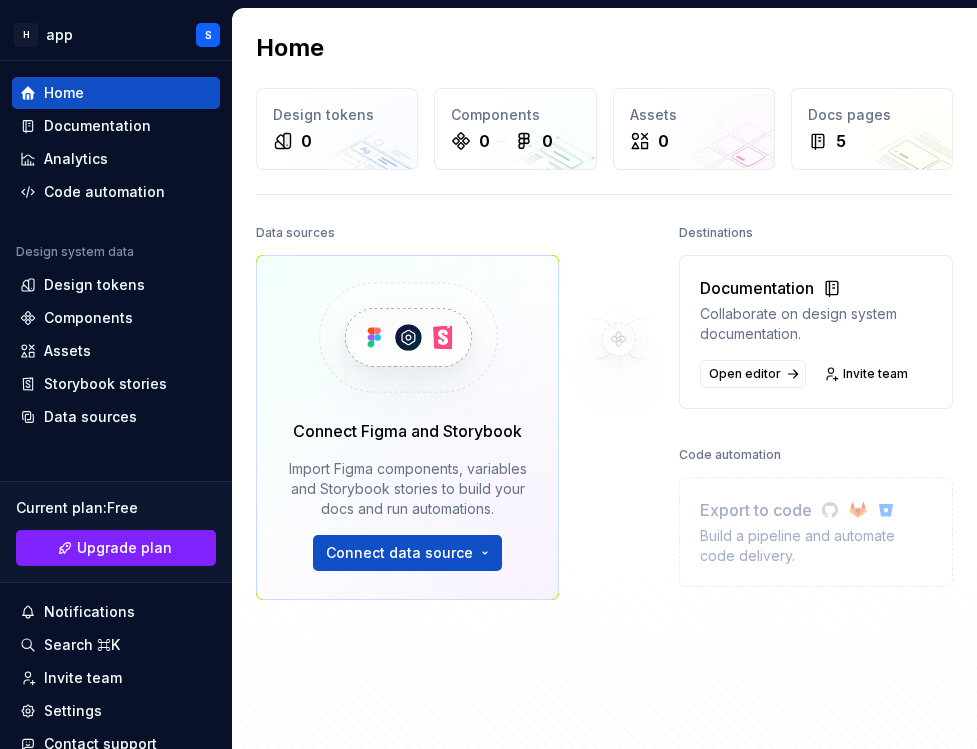 scroll, scrollTop: 0, scrollLeft: 0, axis: both 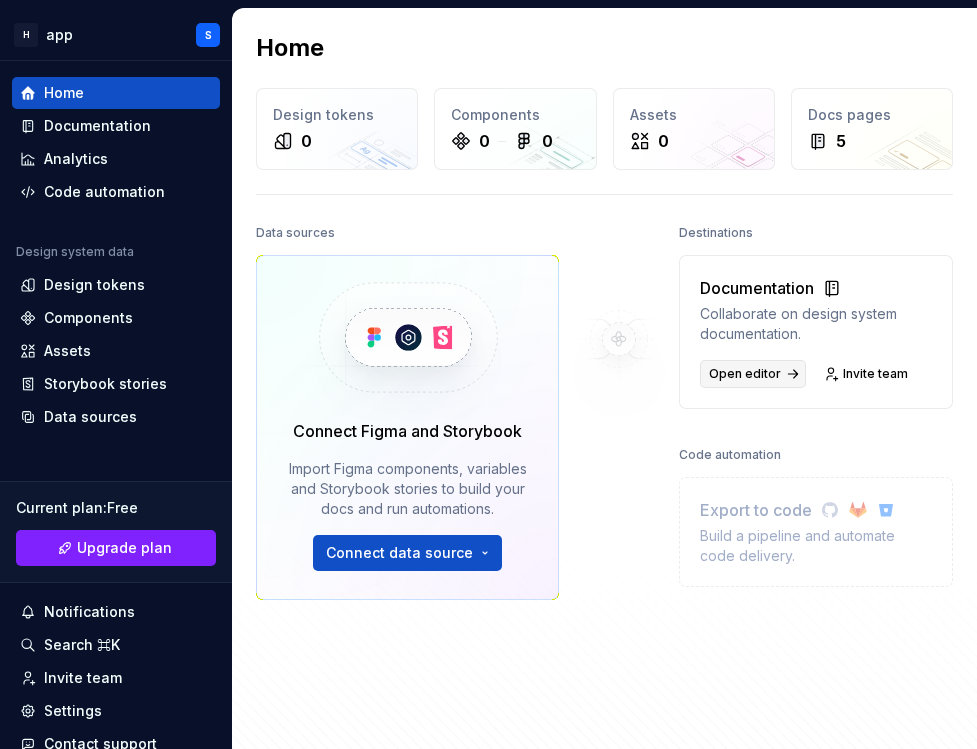 click on "Open editor" at bounding box center (753, 374) 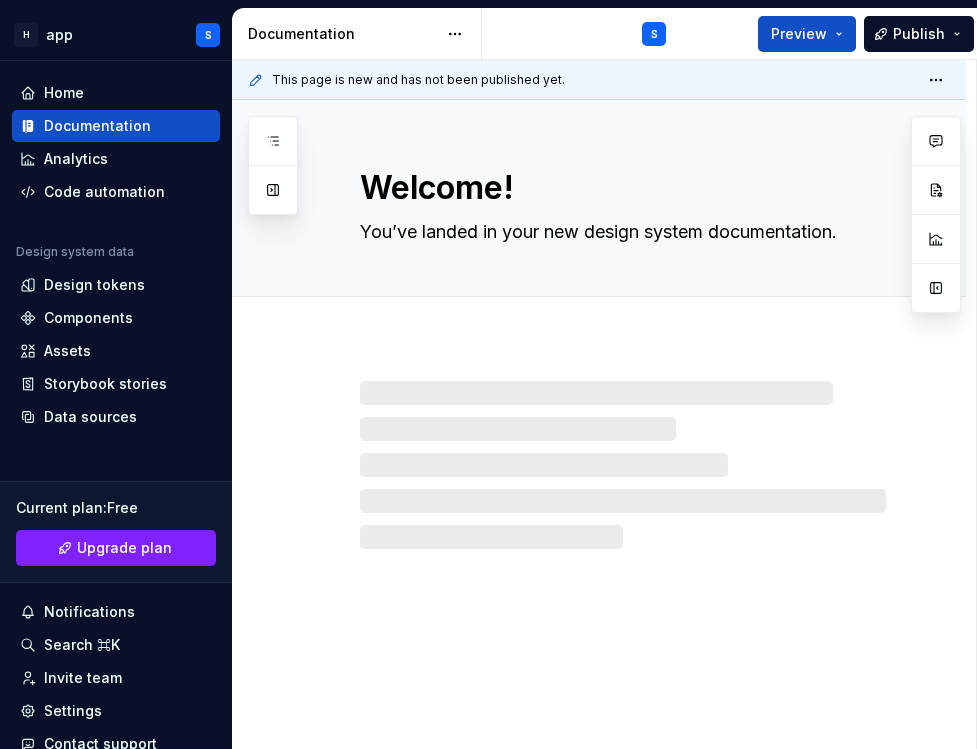 type on "*" 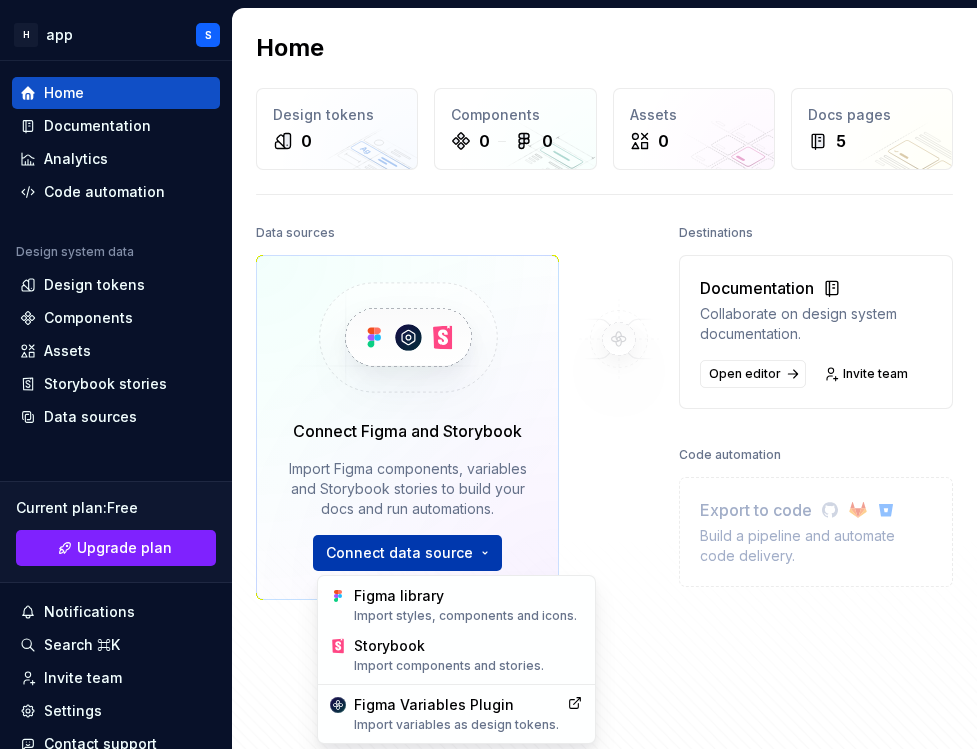 click on "H app S Home Documentation Analytics Code automation Design system data Design tokens Components Assets Storybook stories Data sources Current plan :  Free Upgrade plan Notifications Search ⌘K Invite team Settings Contact support Help Home Design tokens 0 Components 0 0 Assets 0 Docs pages 5 Data sources Connect Figma and Storybook Import Figma components, variables and Storybook stories to build your docs and run automations. Connect data source Destinations Documentation Collaborate on design system documentation. Open editor Invite team Code automation Export to code Build a pipeline and automate code delivery. Product documentation Learn how to build, manage and maintain design systems in smarter ways. Developer documentation Start delivering your design choices to your codebases right away. Join our Slack community Connect and learn with other design system practitioners.   * Figma library Import styles, components and icons. Storybook Import components and stories. Figma Variables Plugin" at bounding box center (488, 374) 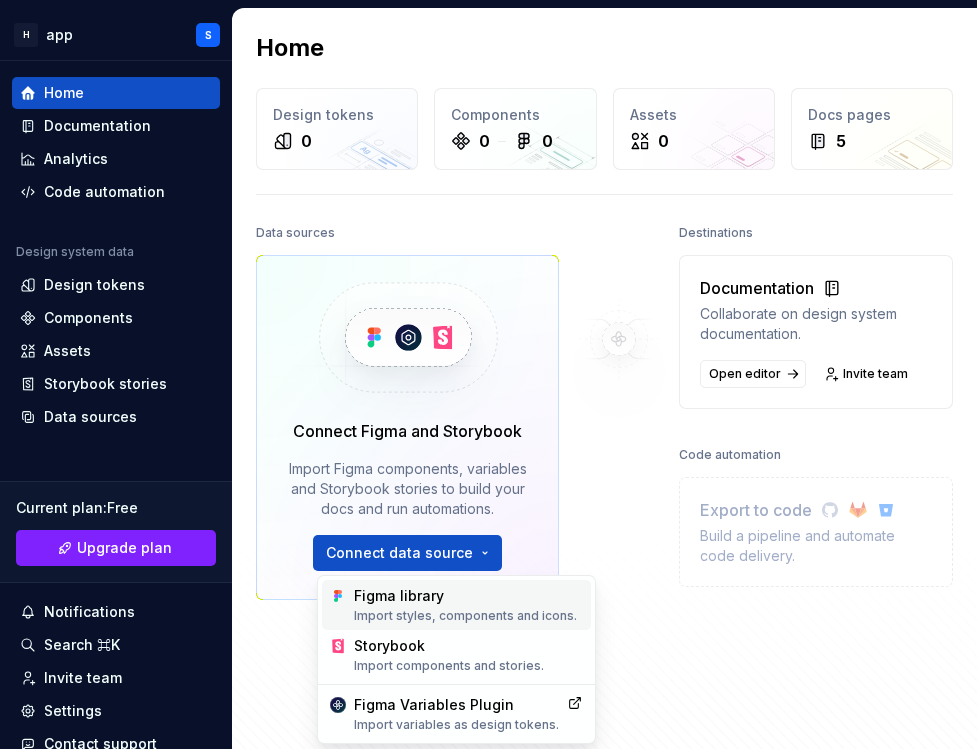 click on "Import styles, components and icons." at bounding box center [468, 616] 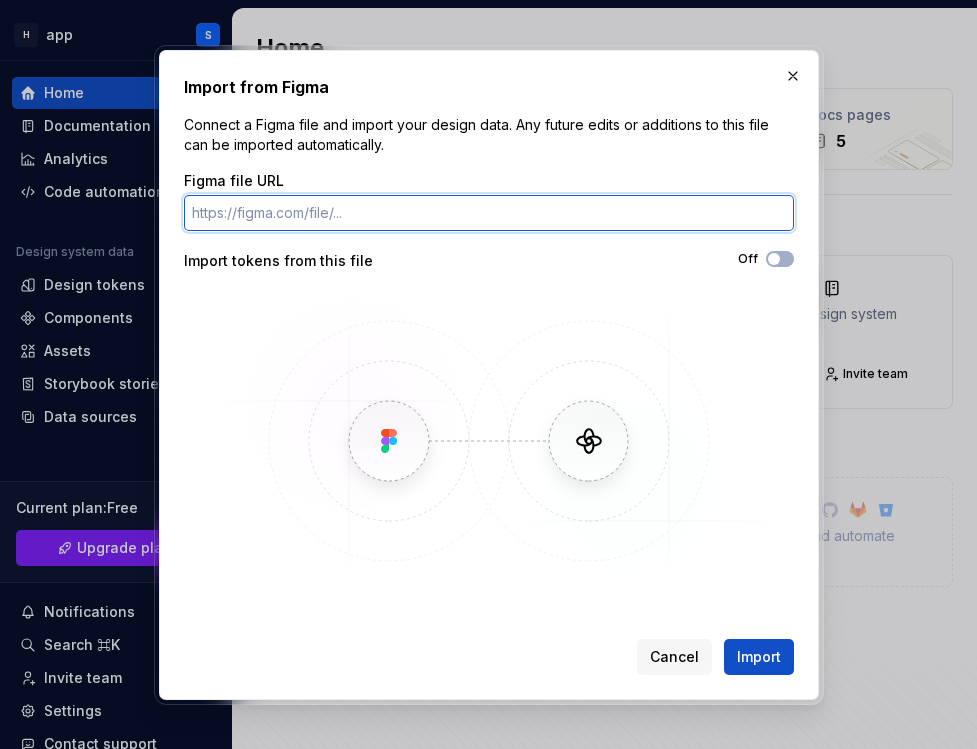 click on "Figma file URL" at bounding box center [489, 213] 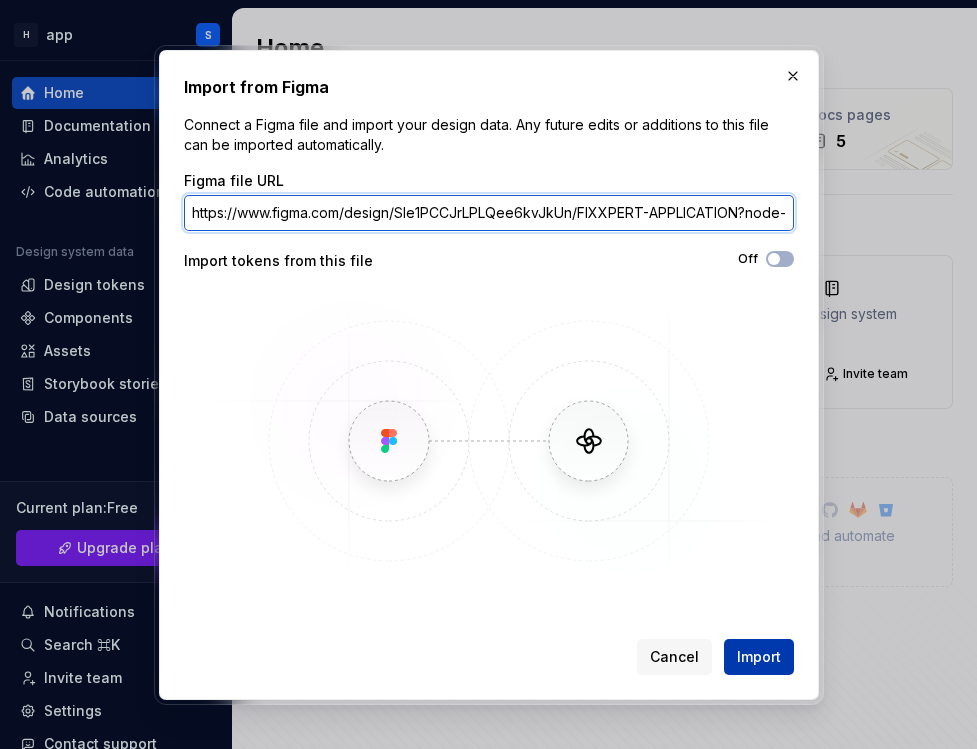 type on "https://www.figma.com/design/SIe1PCCJrLPLQee6kvJkUn/FIXXPERT-APPLICATION?node-id=21-14351&p=f&t=kTqxhFcMjjdHs9ka-0" 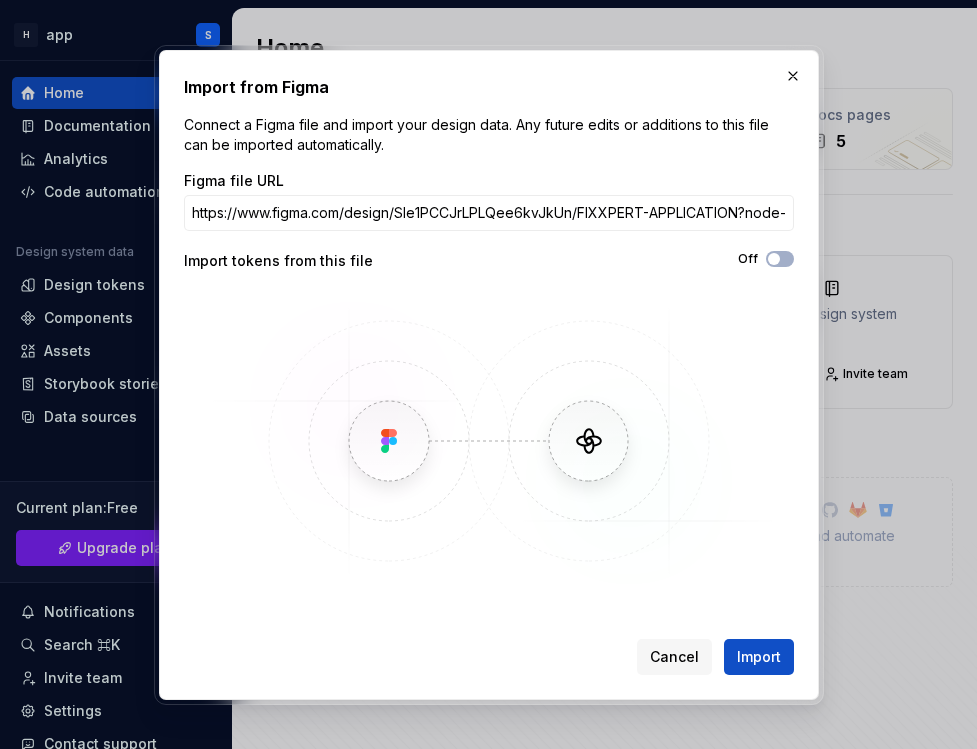 drag, startPoint x: 779, startPoint y: 644, endPoint x: 632, endPoint y: 671, distance: 149.45903 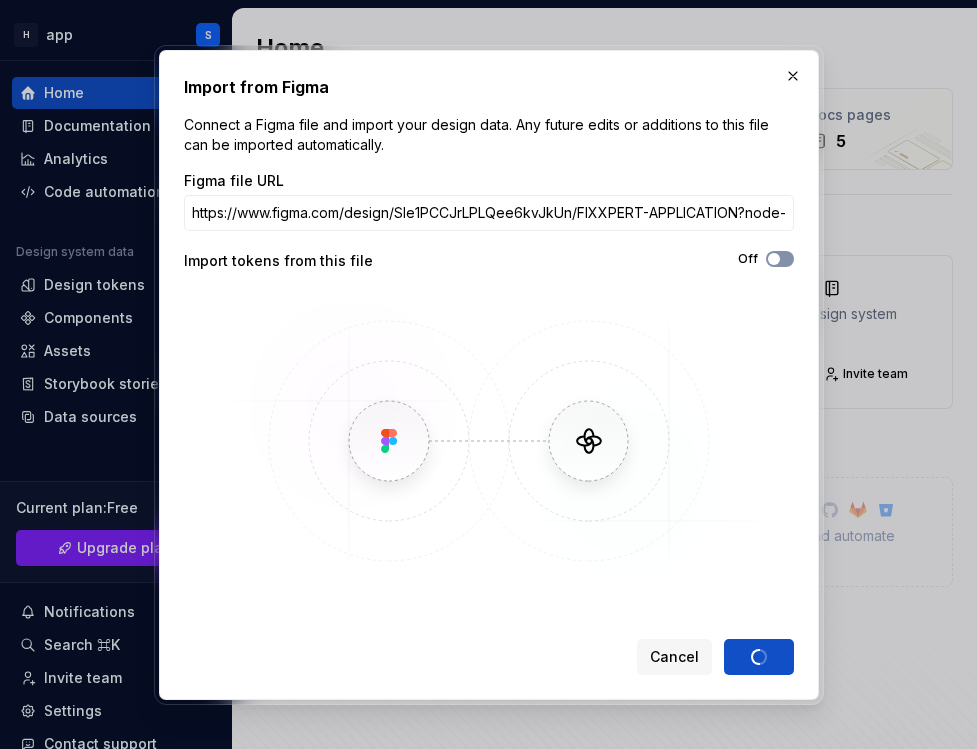 click at bounding box center [774, 259] 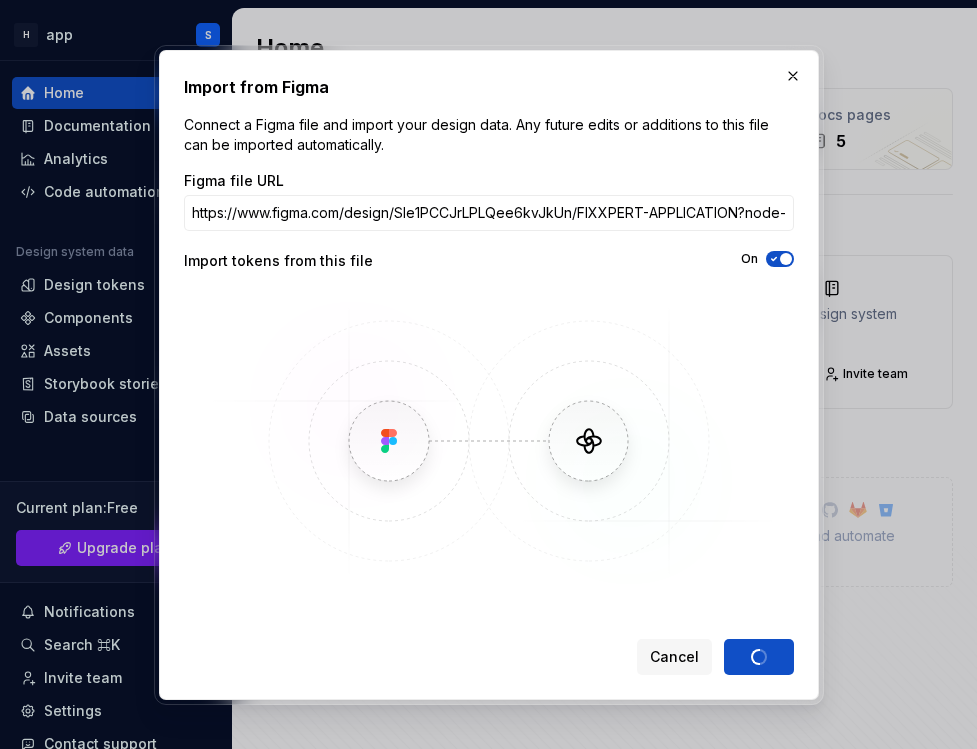 click 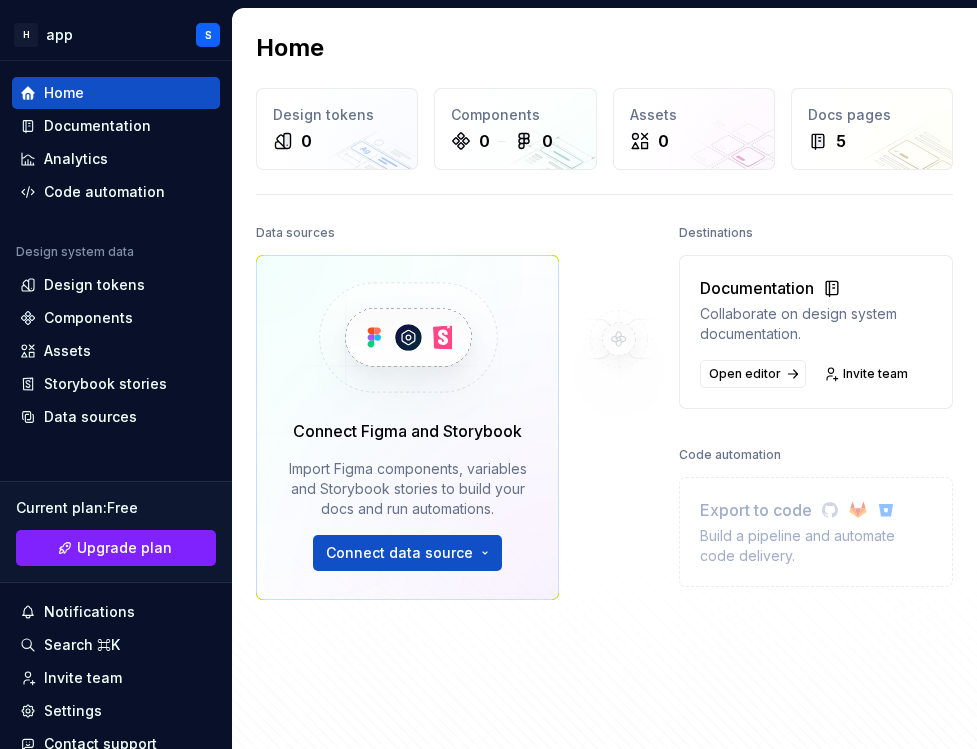 click on "H app S Home Documentation Analytics Code automation Design system data Design tokens Components Assets Storybook stories Data sources Current plan :  Free Upgrade plan Notifications Search ⌘K Invite team Settings Contact support Help Home Design tokens 0 Components 0 0 Assets 0 Docs pages 5 Data sources Connect Figma and Storybook Import Figma components, variables and Storybook stories to build your docs and run automations. Connect data source Destinations Documentation Collaborate on design system documentation. Open editor Invite team Code automation Export to code Build a pipeline and automate code delivery. Product documentation Learn how to build, manage and maintain design systems in smarter ways. Developer documentation Start delivering your design choices to your codebases right away. Join our Slack community Connect and learn with other design system practitioners." at bounding box center (488, 374) 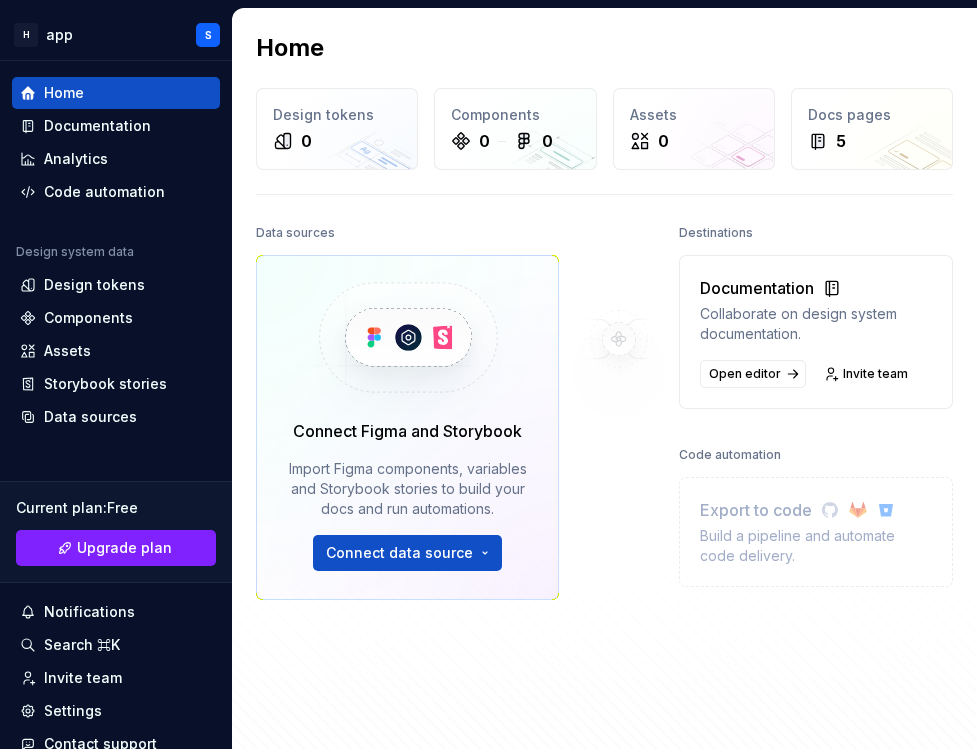 scroll, scrollTop: 0, scrollLeft: 0, axis: both 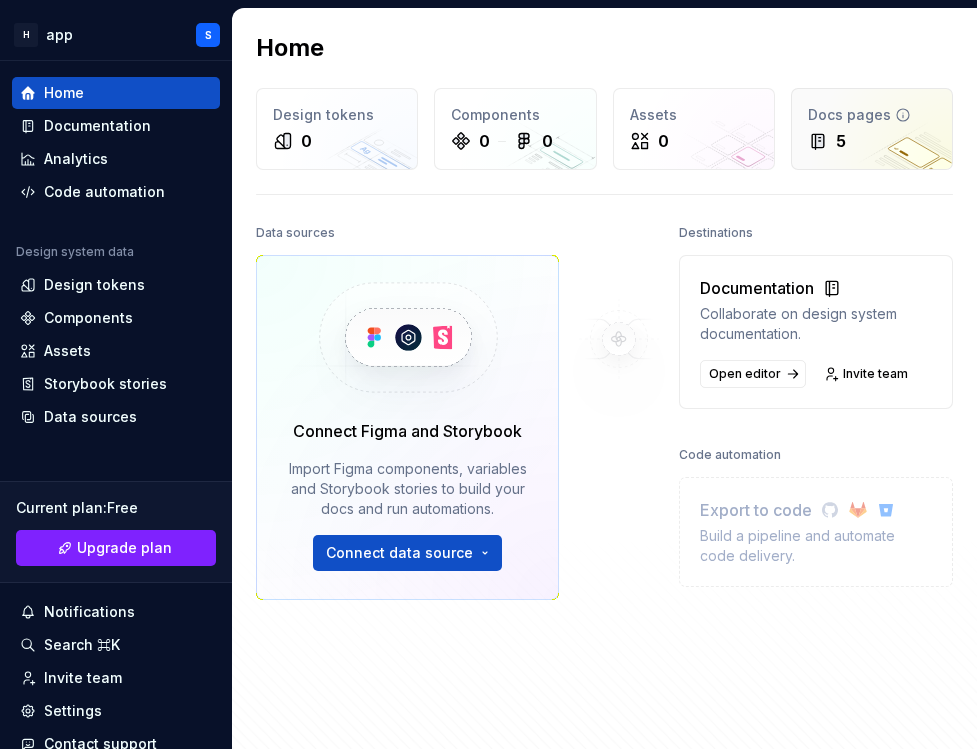 click on "Docs pages 5" at bounding box center (872, 129) 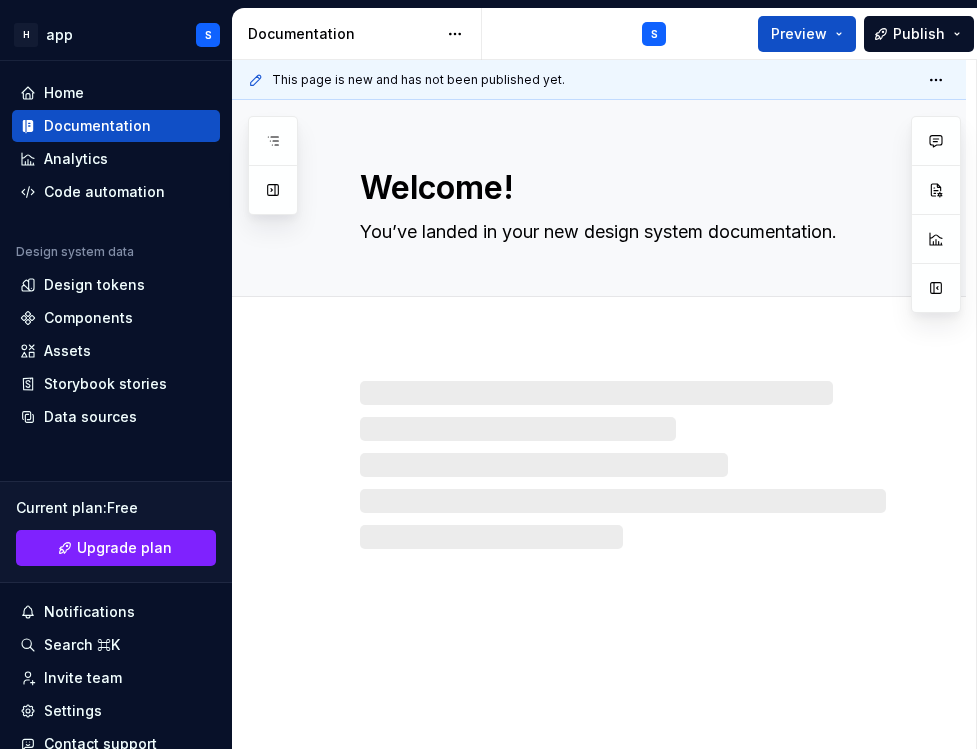type on "*" 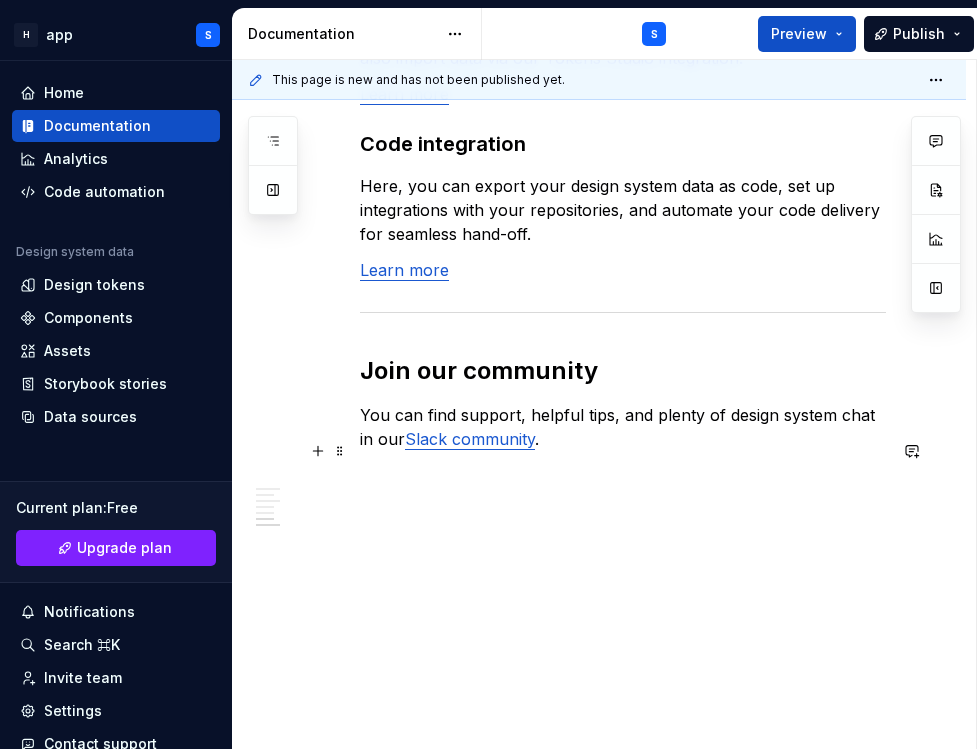 scroll, scrollTop: 2025, scrollLeft: 0, axis: vertical 